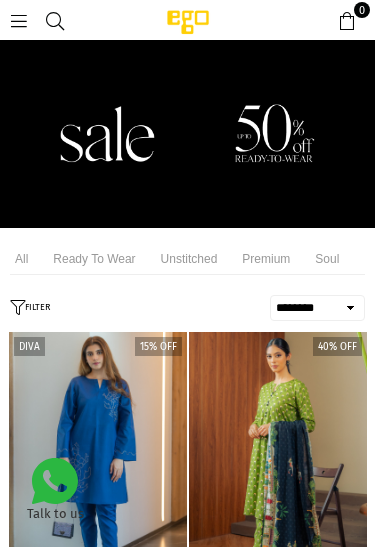 select on "******" 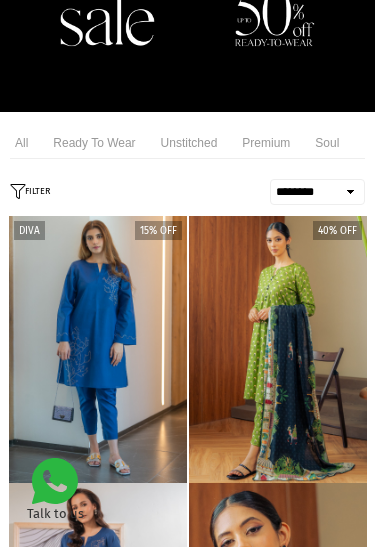 scroll, scrollTop: 0, scrollLeft: 0, axis: both 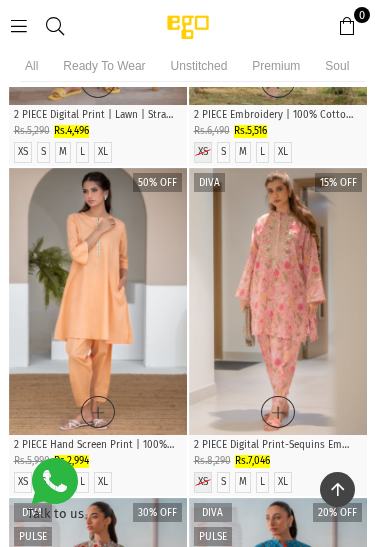 click at bounding box center (98, 301) 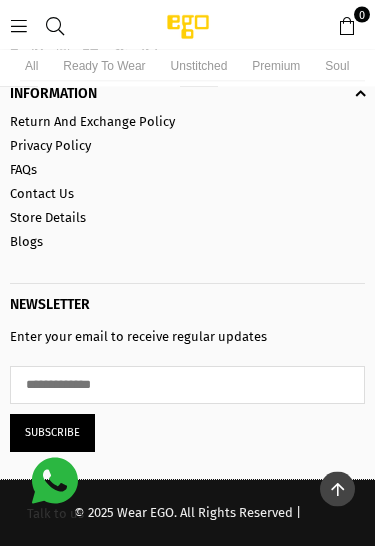 scroll, scrollTop: 7054, scrollLeft: 0, axis: vertical 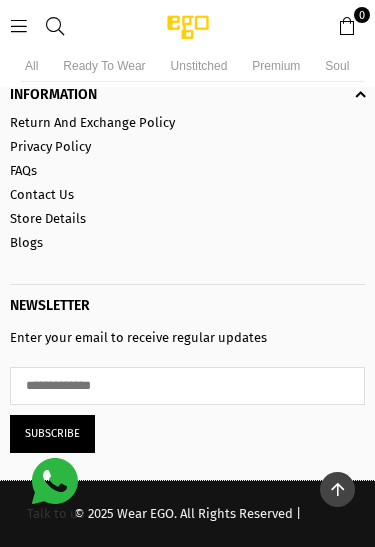 click at bounding box center [98, -435] 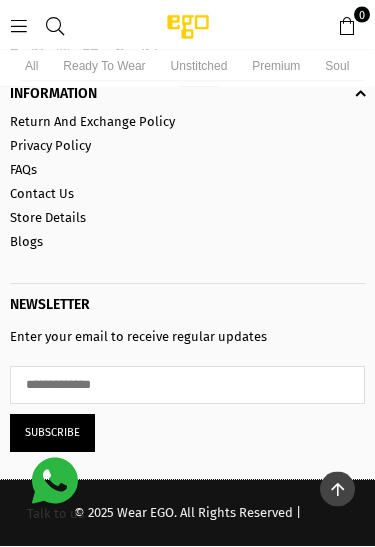 scroll, scrollTop: 5970, scrollLeft: 0, axis: vertical 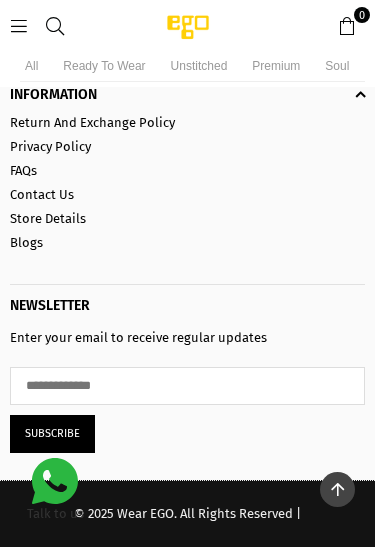 click at bounding box center [19, 26] 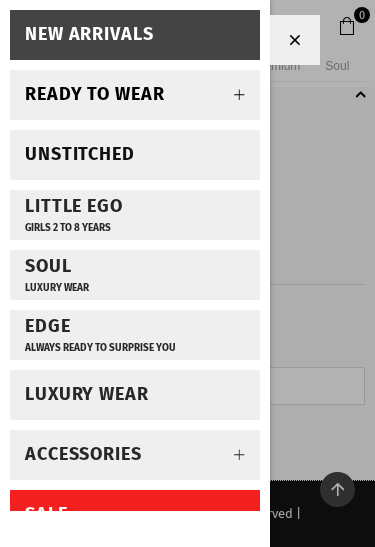click on "Unstitched" at bounding box center [135, 155] 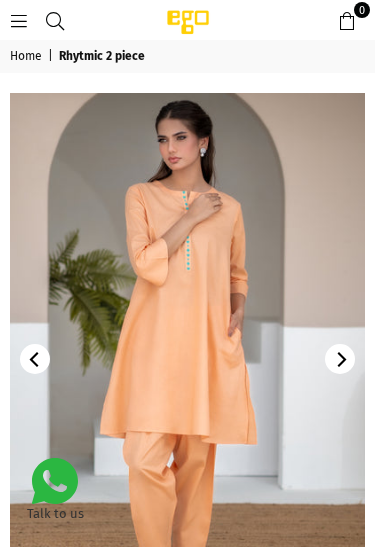 scroll, scrollTop: 0, scrollLeft: 0, axis: both 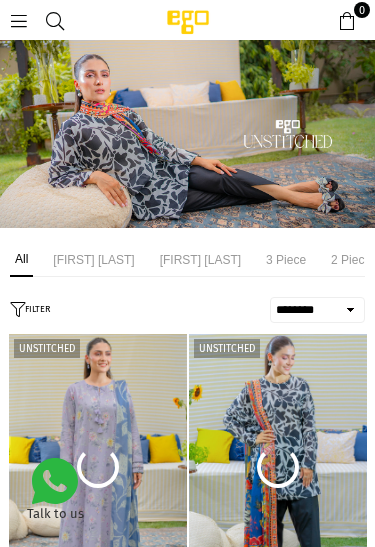 select on "******" 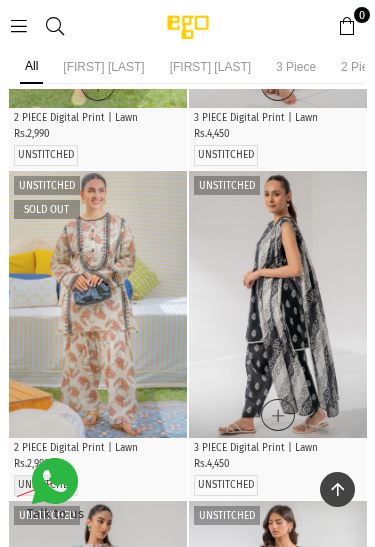 scroll, scrollTop: 1447, scrollLeft: 0, axis: vertical 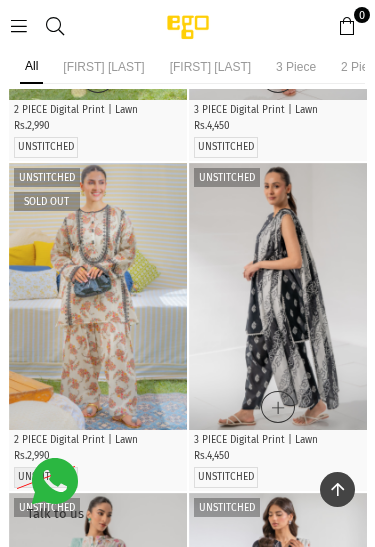click at bounding box center (98, 296) 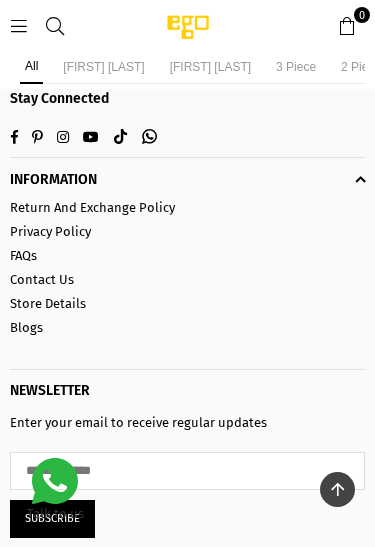 scroll, scrollTop: 3026, scrollLeft: 0, axis: vertical 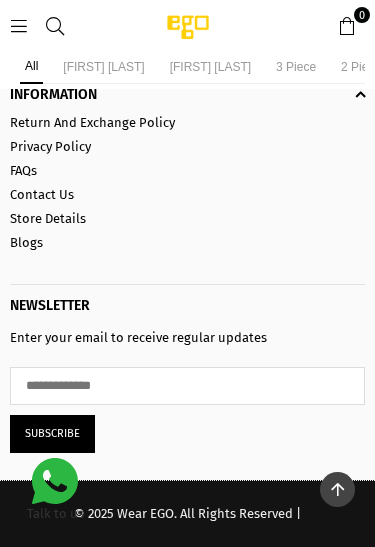 click at bounding box center (19, 26) 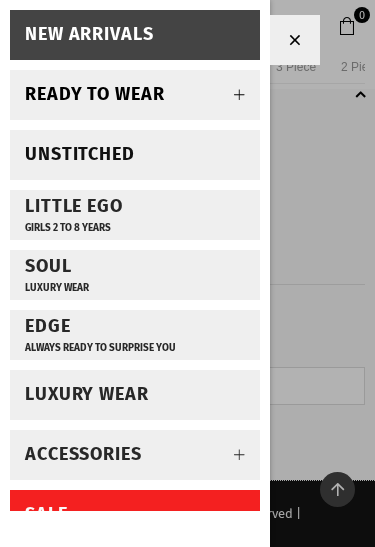 click on "SALE" at bounding box center (135, 515) 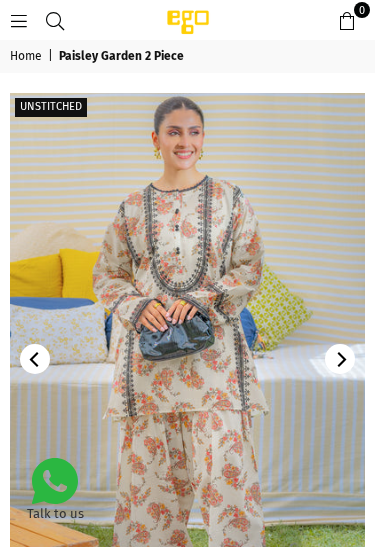 scroll, scrollTop: 0, scrollLeft: 0, axis: both 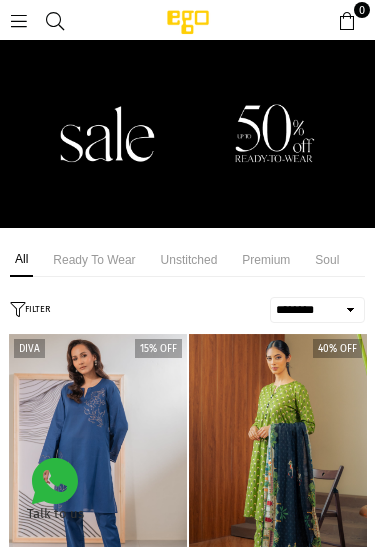 select on "******" 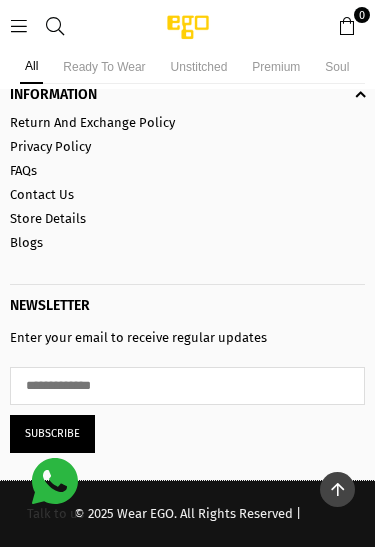 scroll, scrollTop: 7530, scrollLeft: 0, axis: vertical 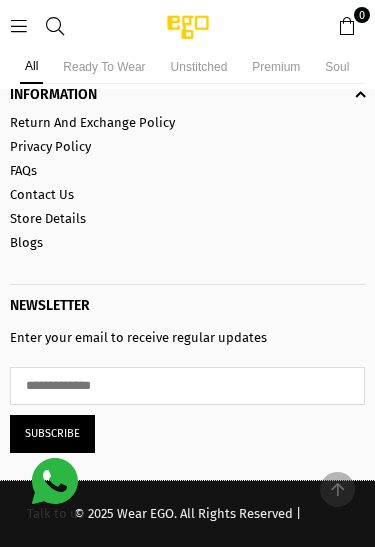 click at bounding box center (98, -650) 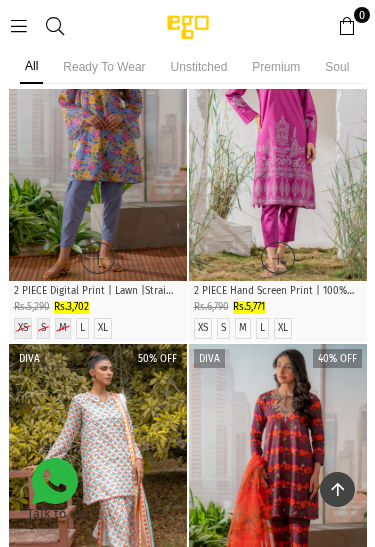 scroll, scrollTop: 2836, scrollLeft: 0, axis: vertical 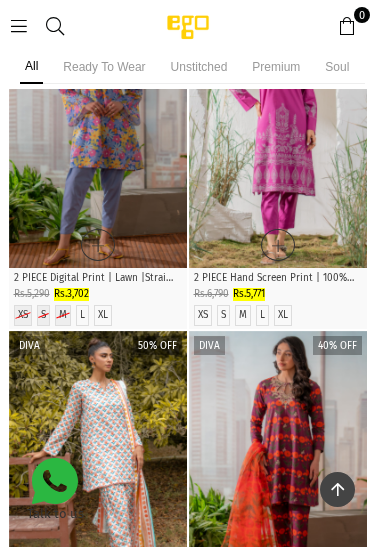 click at bounding box center (98, -440) 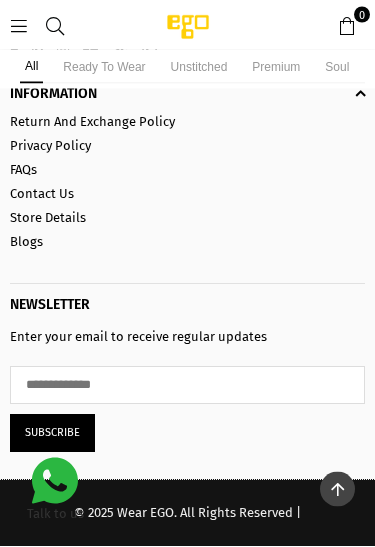 scroll, scrollTop: 22580, scrollLeft: 0, axis: vertical 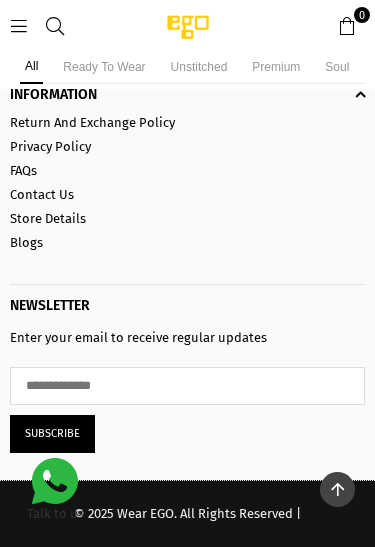 click at bounding box center [98, -561] 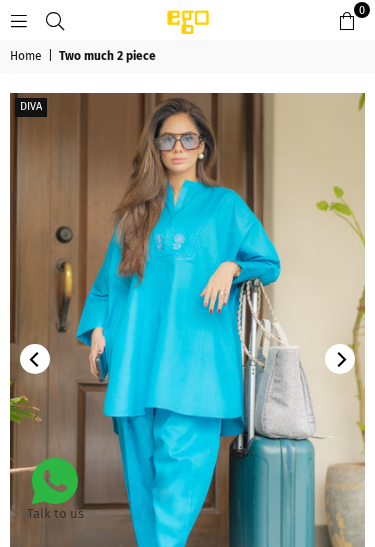 scroll, scrollTop: 0, scrollLeft: 0, axis: both 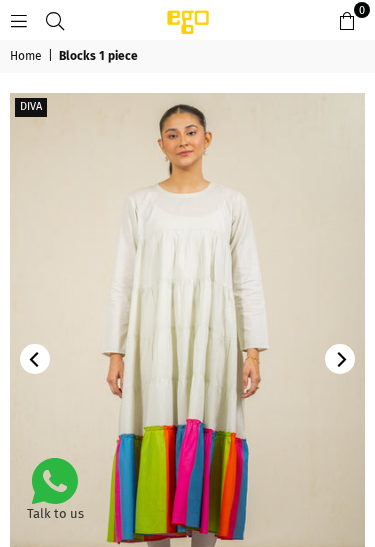 click 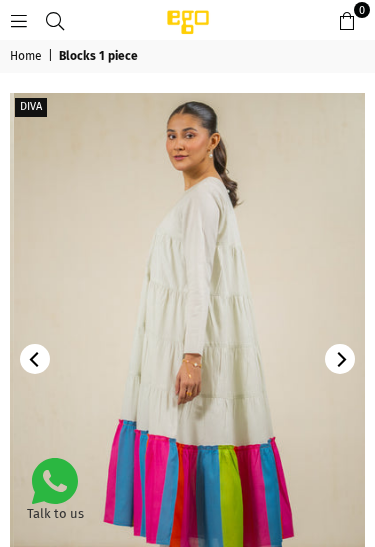 click at bounding box center [340, 359] 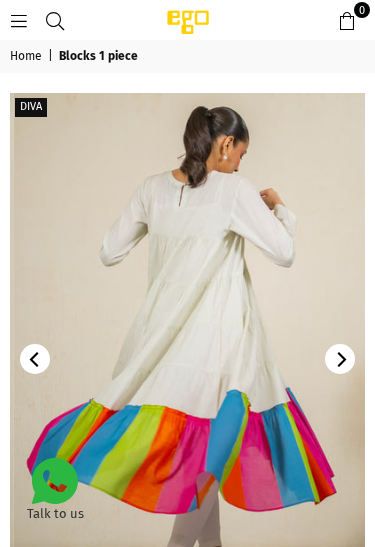 scroll, scrollTop: 0, scrollLeft: 12, axis: horizontal 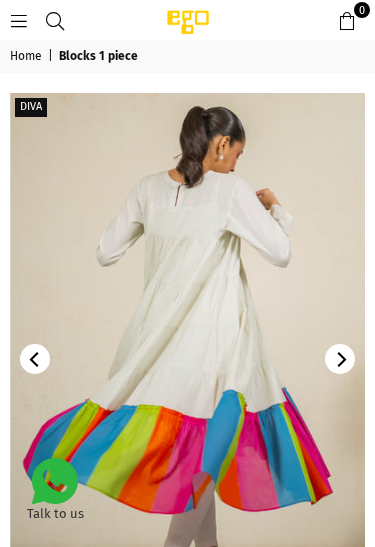 click at bounding box center (187, 359) 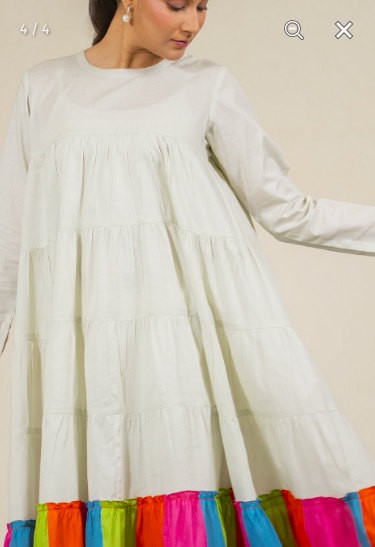 click at bounding box center [193, 369] 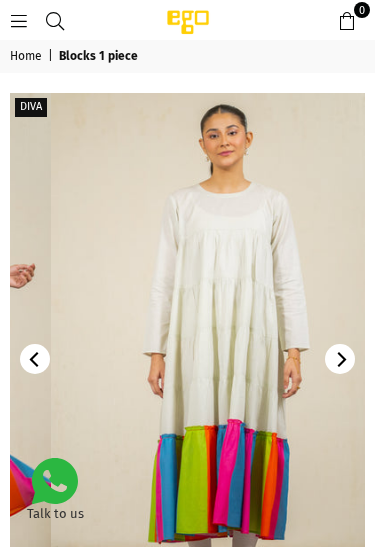 scroll, scrollTop: 134, scrollLeft: 0, axis: vertical 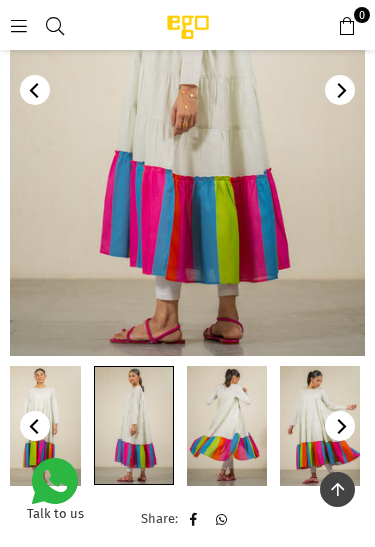 click at bounding box center (320, 426) 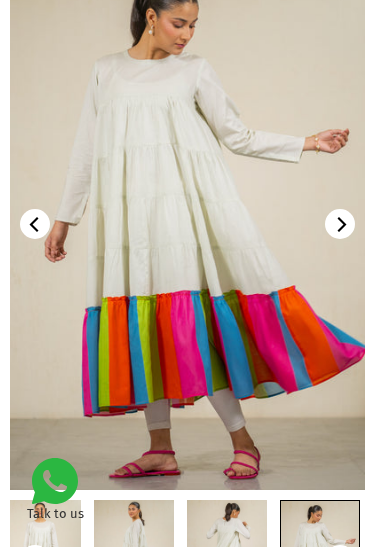 scroll, scrollTop: 133, scrollLeft: 0, axis: vertical 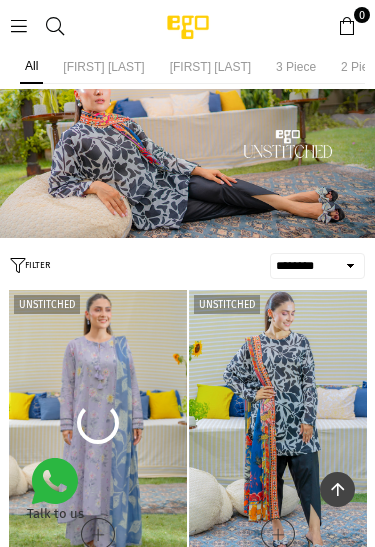 select on "******" 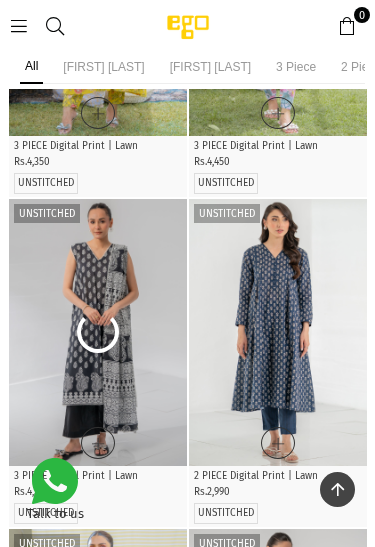 scroll, scrollTop: 0, scrollLeft: 0, axis: both 